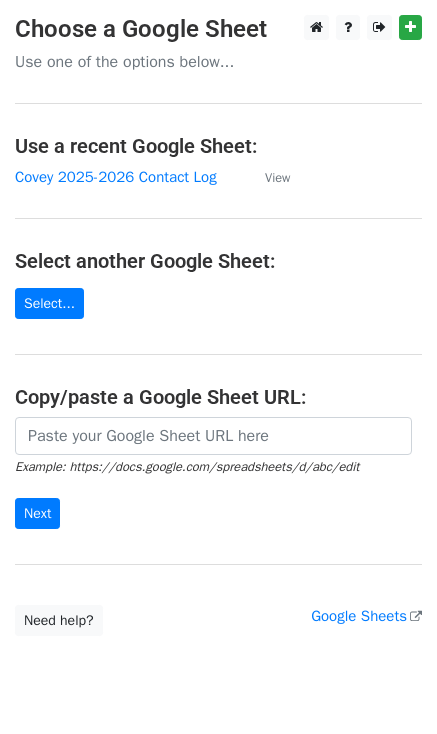 scroll, scrollTop: 0, scrollLeft: 0, axis: both 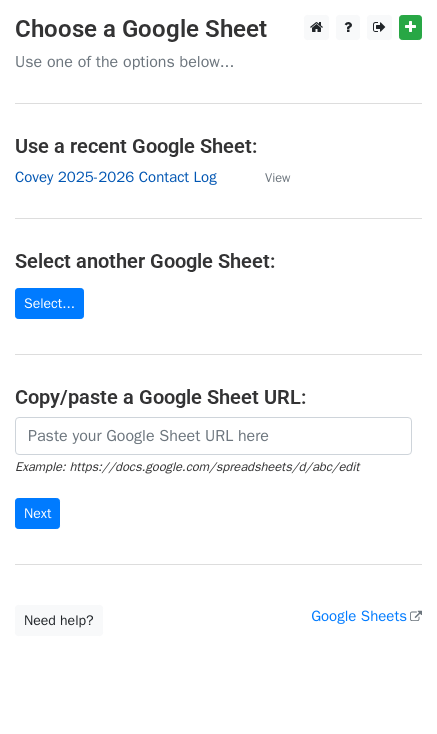 click on "Covey 2025-2026 Contact Log" at bounding box center (116, 177) 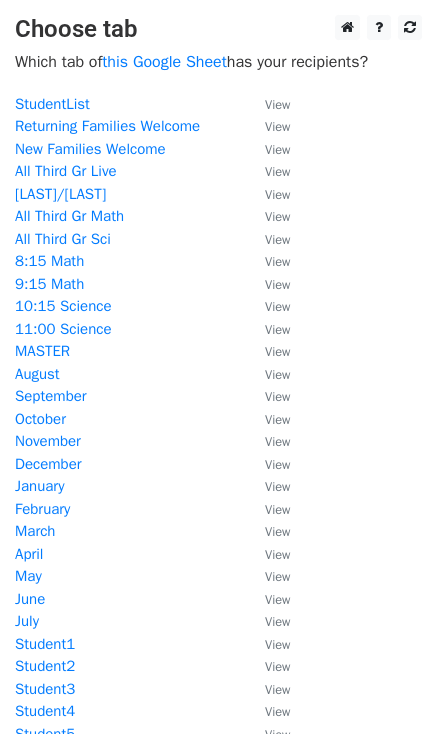 scroll, scrollTop: 0, scrollLeft: 0, axis: both 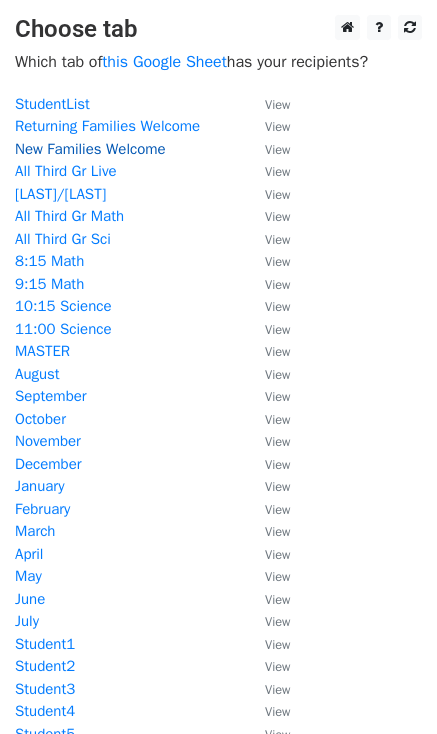 click on "New Families Welcome" at bounding box center (90, 149) 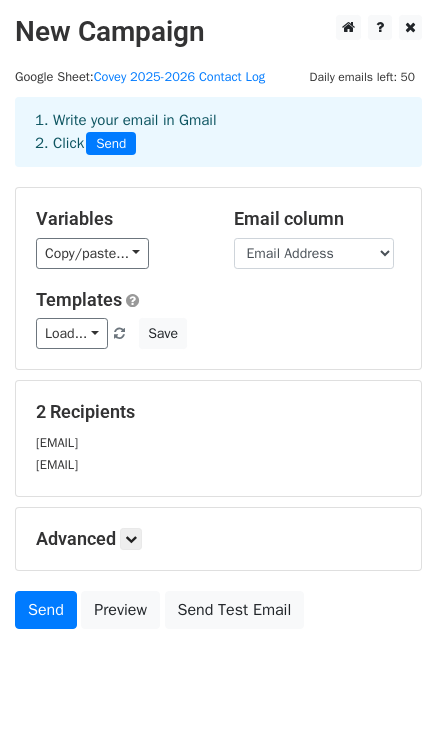scroll, scrollTop: 62, scrollLeft: 0, axis: vertical 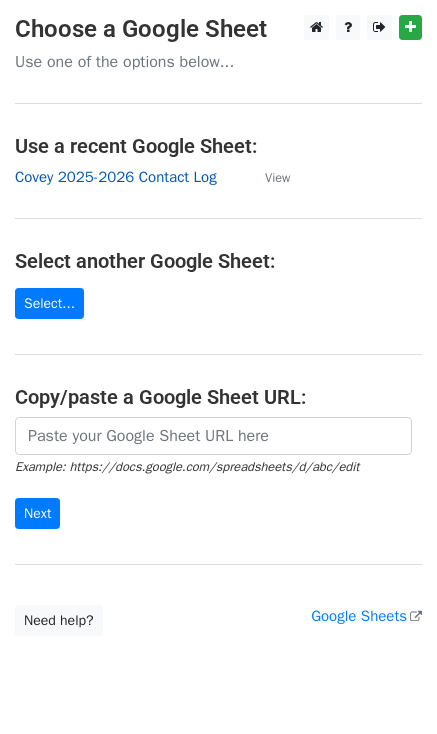 click on "Covey 2025-2026 Contact Log" at bounding box center [116, 177] 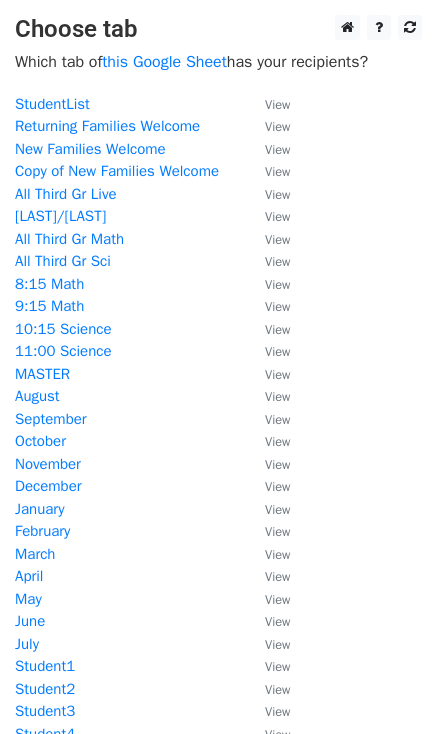 scroll, scrollTop: 0, scrollLeft: 0, axis: both 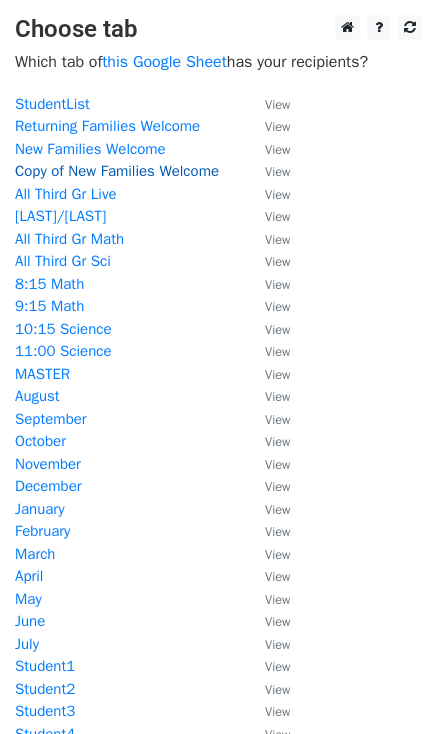 click on "Copy of New Families Welcome" at bounding box center [117, 171] 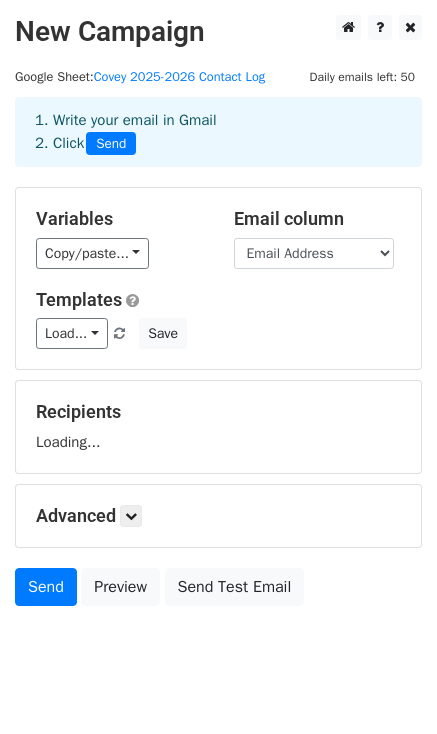 scroll, scrollTop: 0, scrollLeft: 0, axis: both 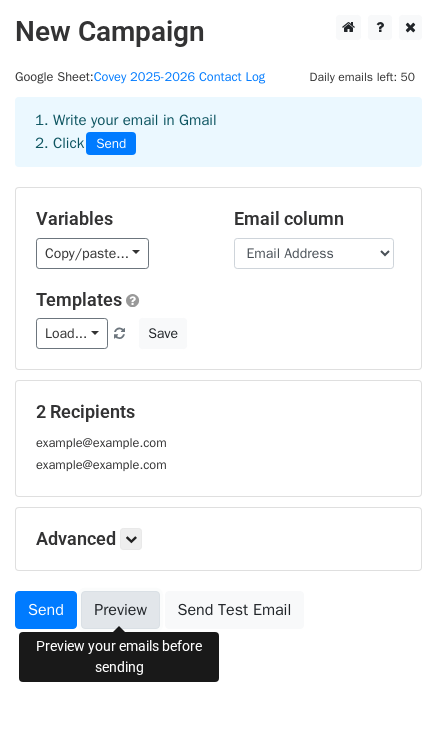 click on "Preview" at bounding box center [120, 610] 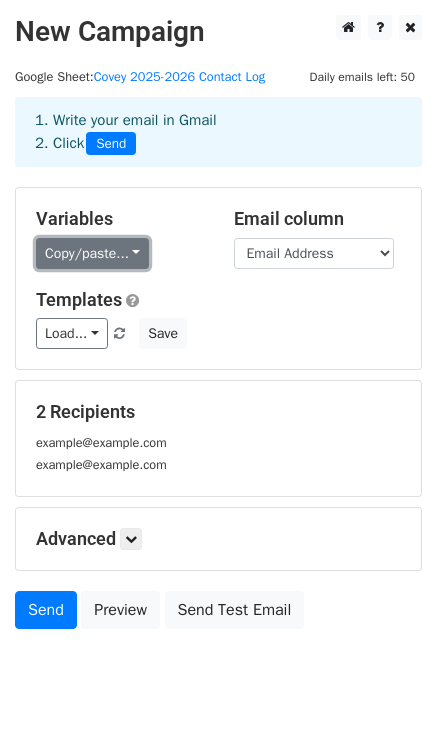 click on "Copy/paste..." at bounding box center (92, 253) 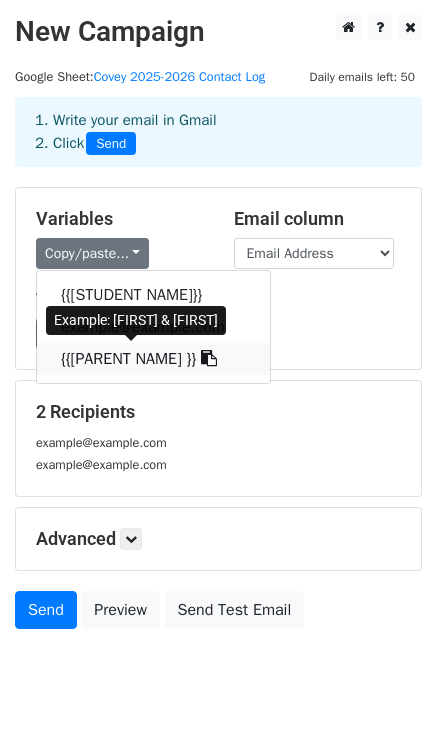 click on "[PARENT NAME]" at bounding box center [153, 359] 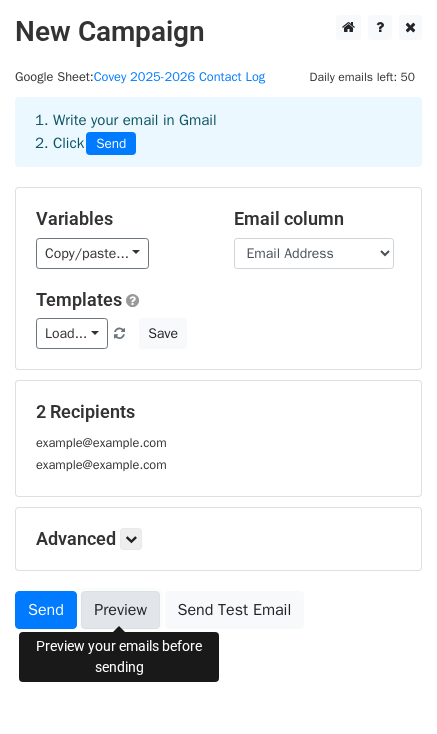 click on "Preview" at bounding box center [120, 610] 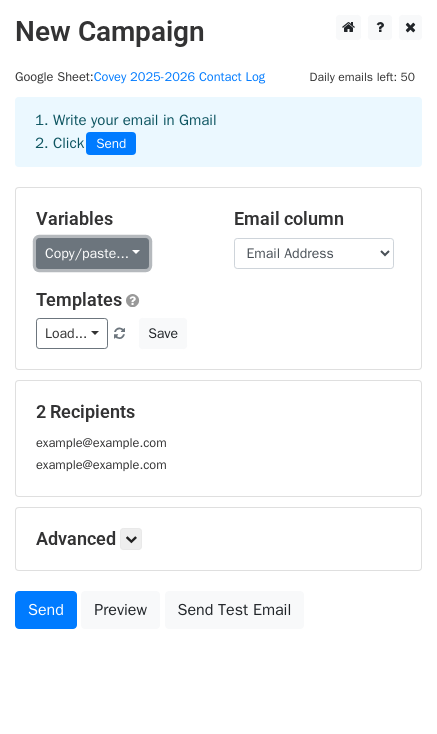 click on "Copy/paste..." at bounding box center [92, 253] 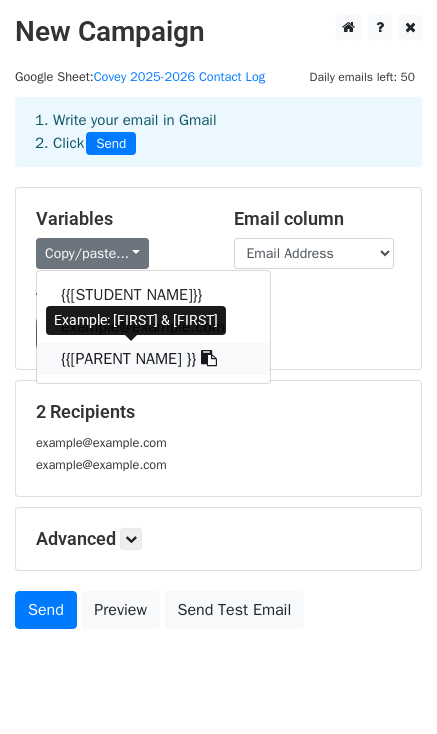 click on "[PARENT NAME]" at bounding box center (153, 359) 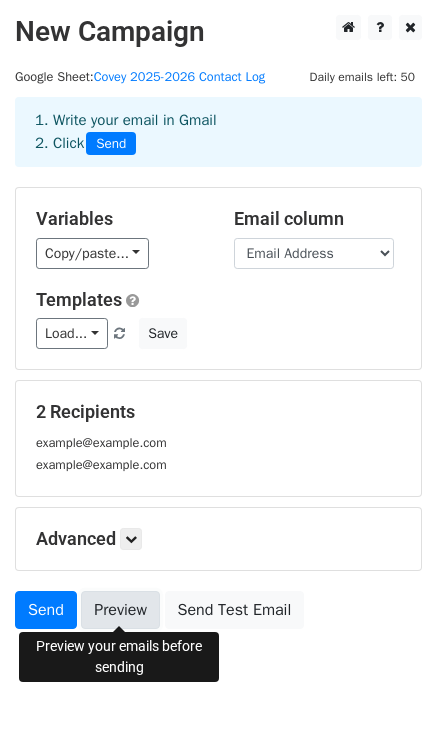 click on "Preview" at bounding box center [120, 610] 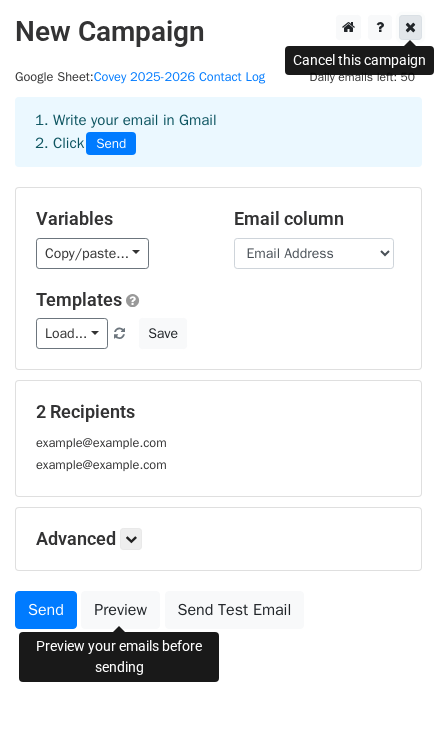 click at bounding box center [410, 27] 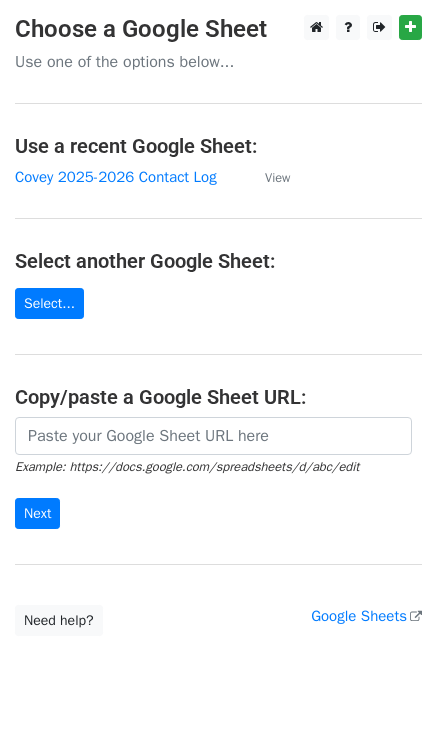scroll, scrollTop: 0, scrollLeft: 0, axis: both 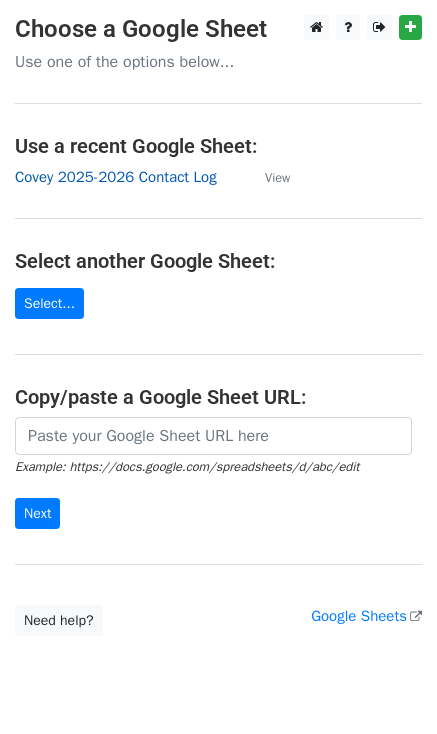 click on "Covey 2025-2026 Contact Log" at bounding box center (116, 177) 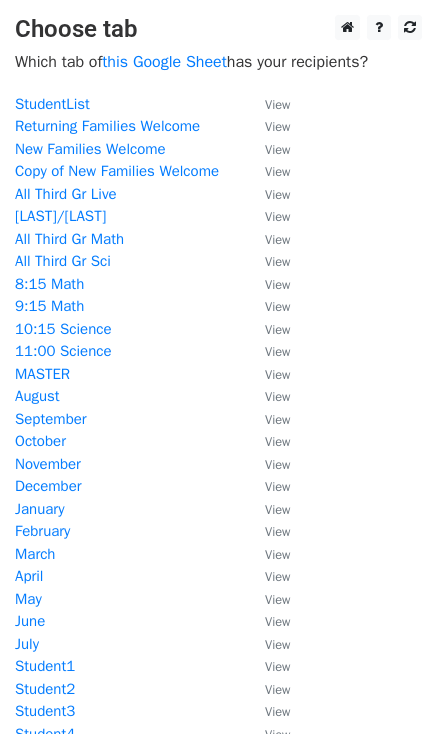 scroll, scrollTop: 0, scrollLeft: 0, axis: both 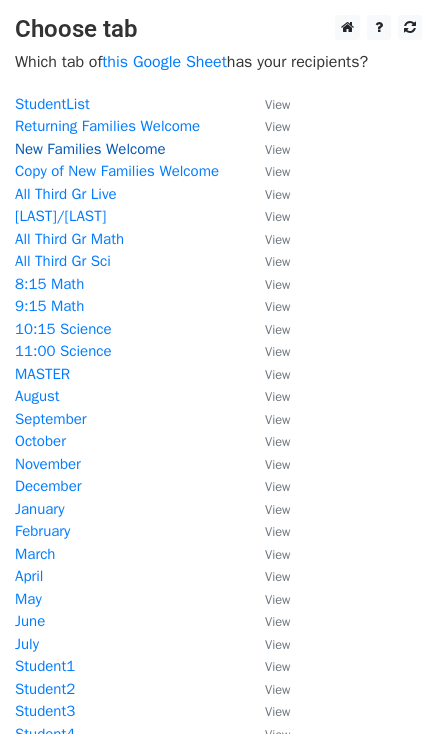 click on "New Families Welcome" at bounding box center (90, 149) 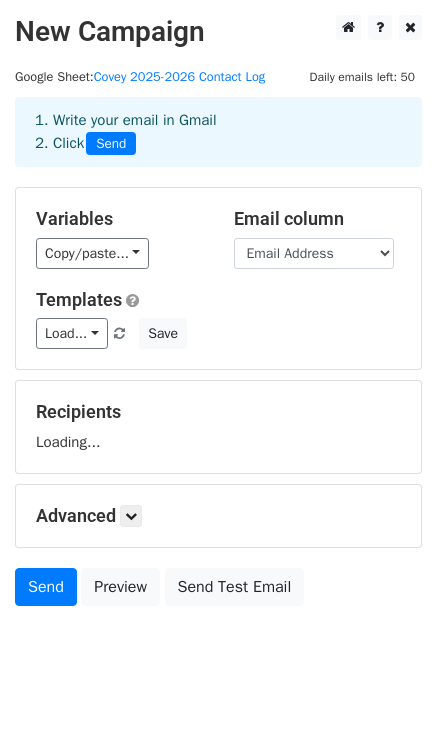 scroll, scrollTop: 0, scrollLeft: 0, axis: both 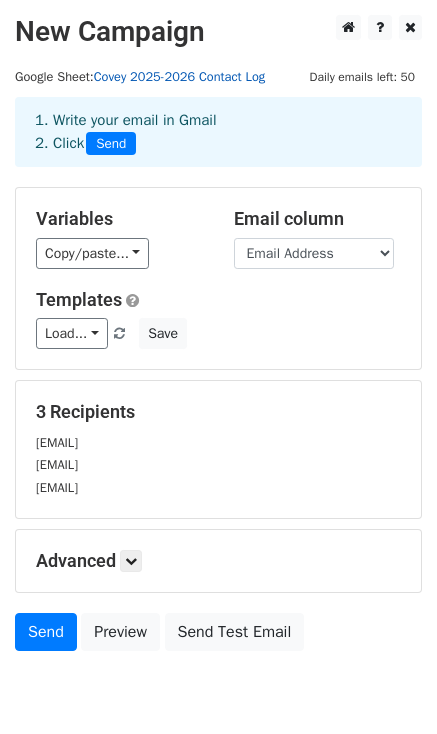 click on "Covey 2025-2026 Contact Log" at bounding box center (179, 77) 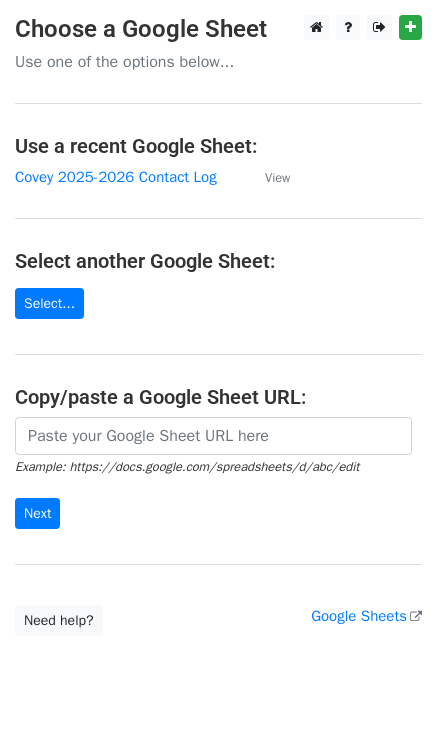 scroll, scrollTop: 0, scrollLeft: 0, axis: both 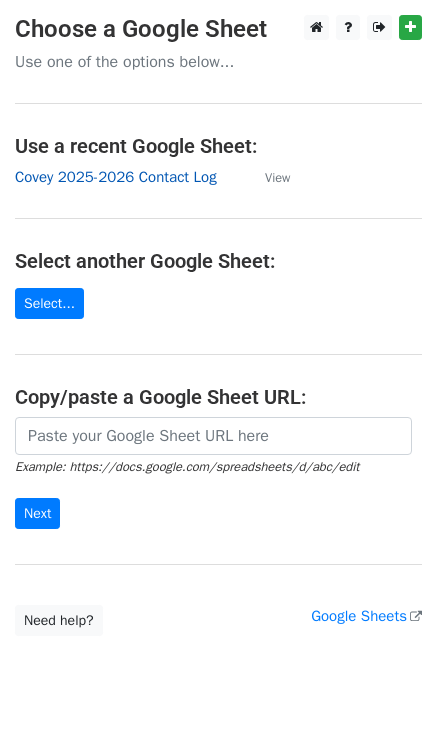 click on "Covey 2025-2026 Contact Log" at bounding box center (116, 177) 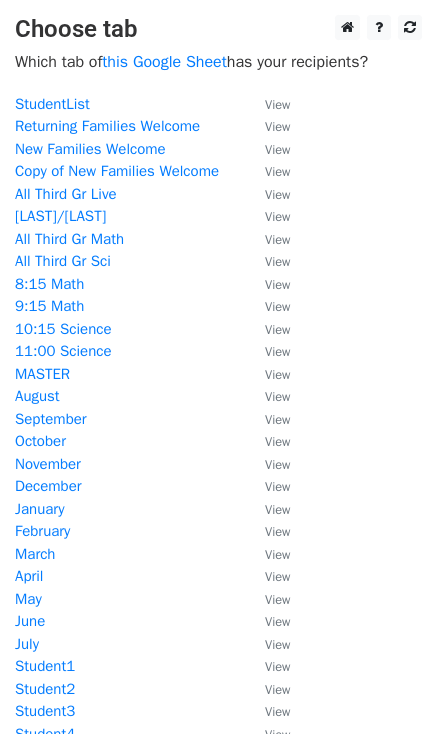 scroll, scrollTop: 0, scrollLeft: 0, axis: both 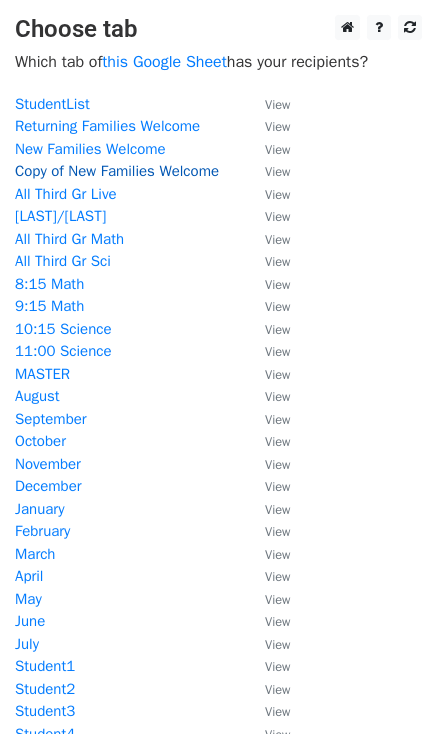 click on "Copy of New Families Welcome" at bounding box center [117, 171] 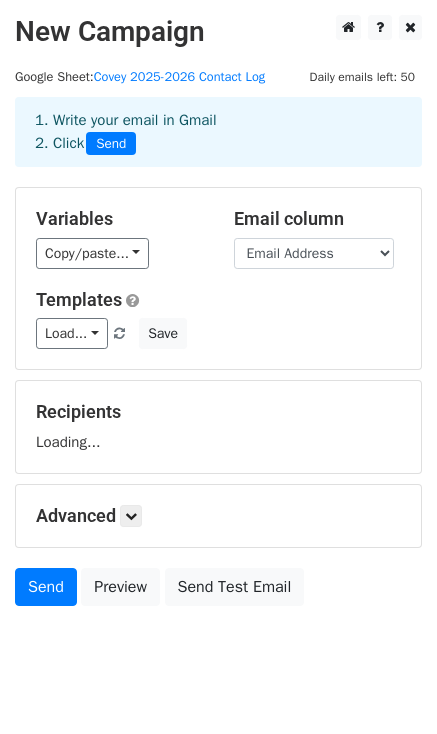 scroll, scrollTop: 0, scrollLeft: 0, axis: both 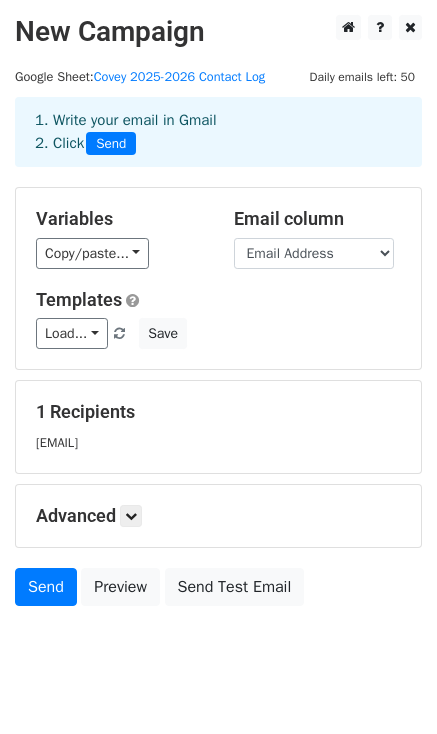 click on "Variables
Copy/paste...
[STUDENT NAME]
[EMAIL ADDRESS ]
[PARENT NAME]" at bounding box center (120, 238) 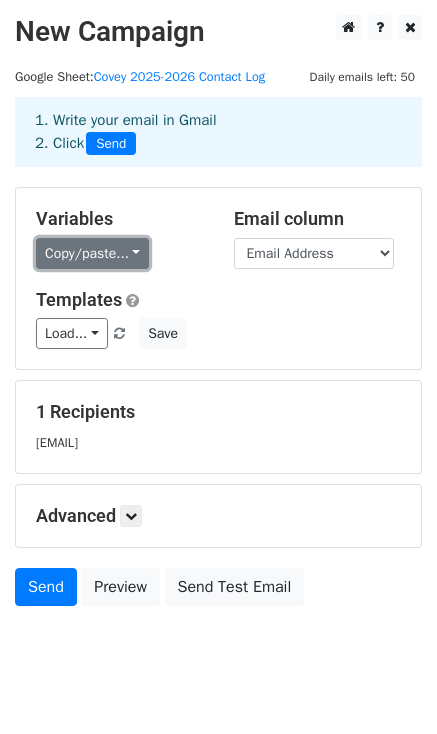 click on "Copy/paste..." at bounding box center [92, 253] 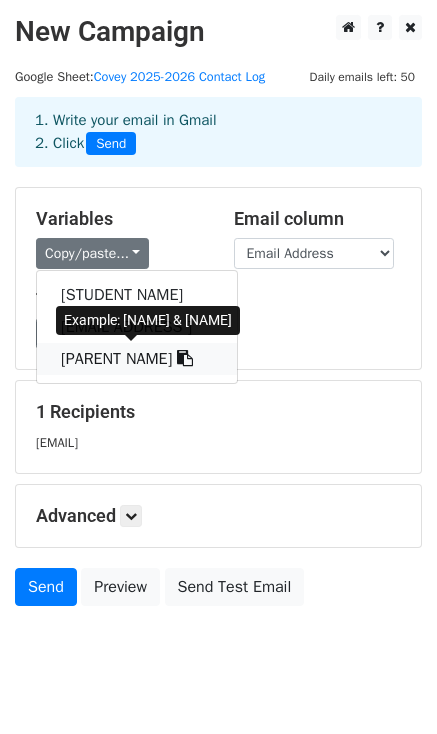 click on "[PARENT NAME]" at bounding box center (137, 359) 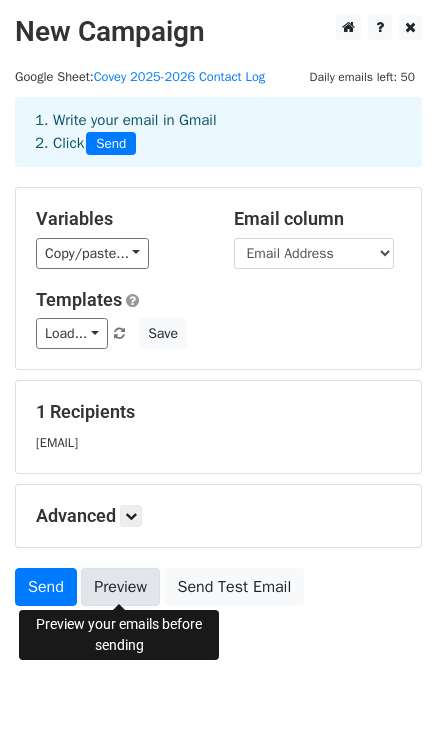 click on "Preview" at bounding box center [120, 587] 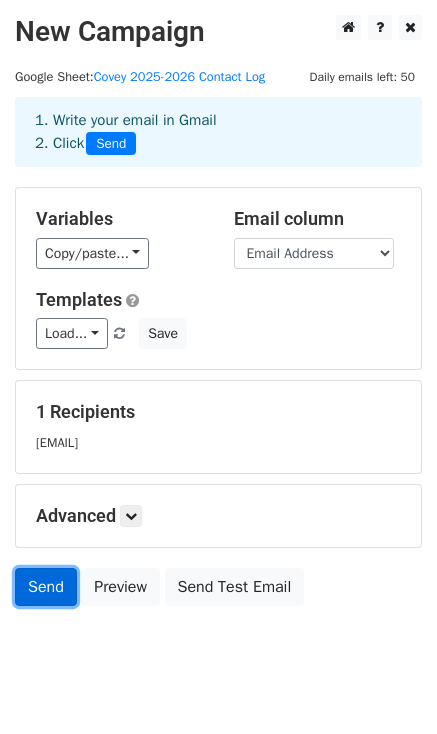 click on "Send" at bounding box center (46, 587) 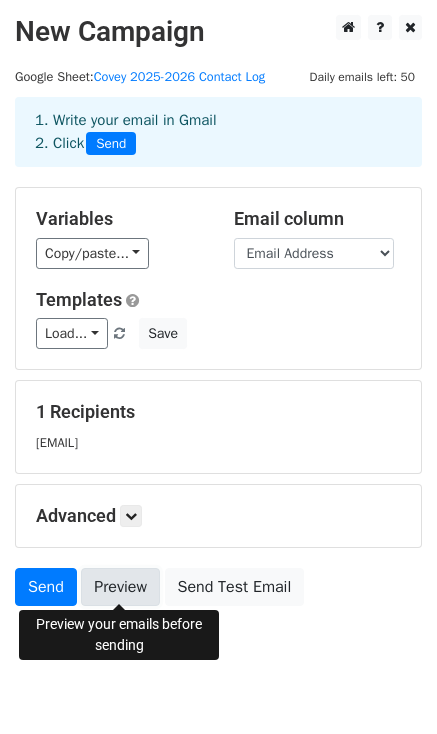 click on "Preview" at bounding box center [120, 587] 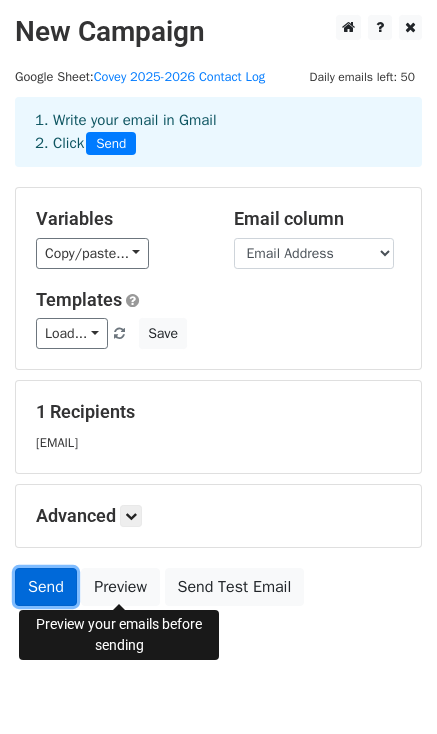 click on "Send" at bounding box center [46, 587] 